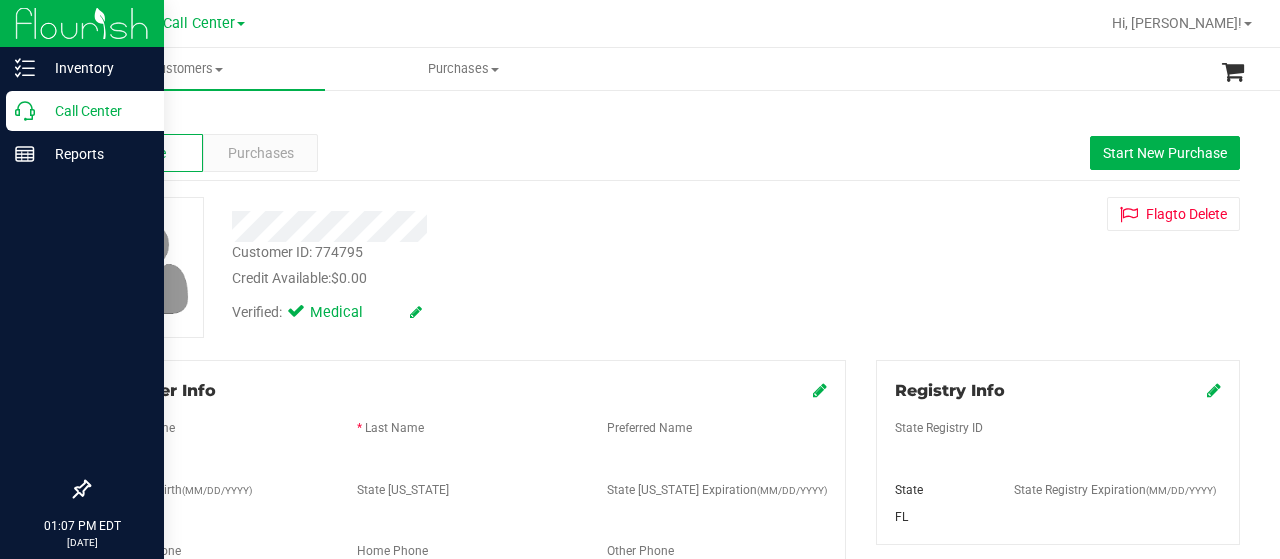 scroll, scrollTop: 0, scrollLeft: 0, axis: both 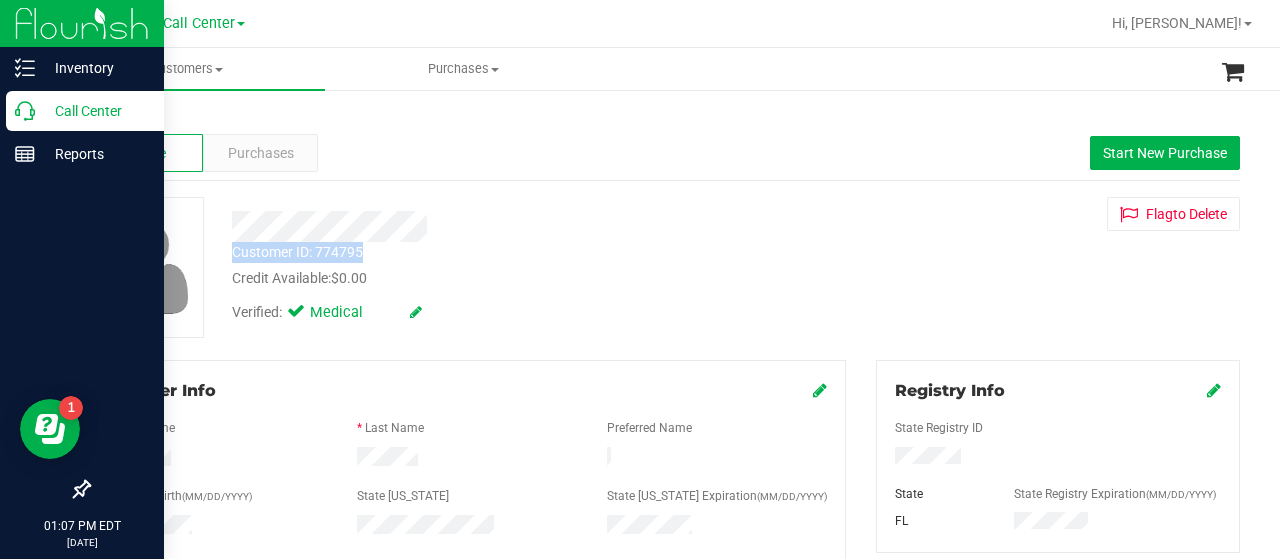 click on "Call Center" at bounding box center [95, 111] 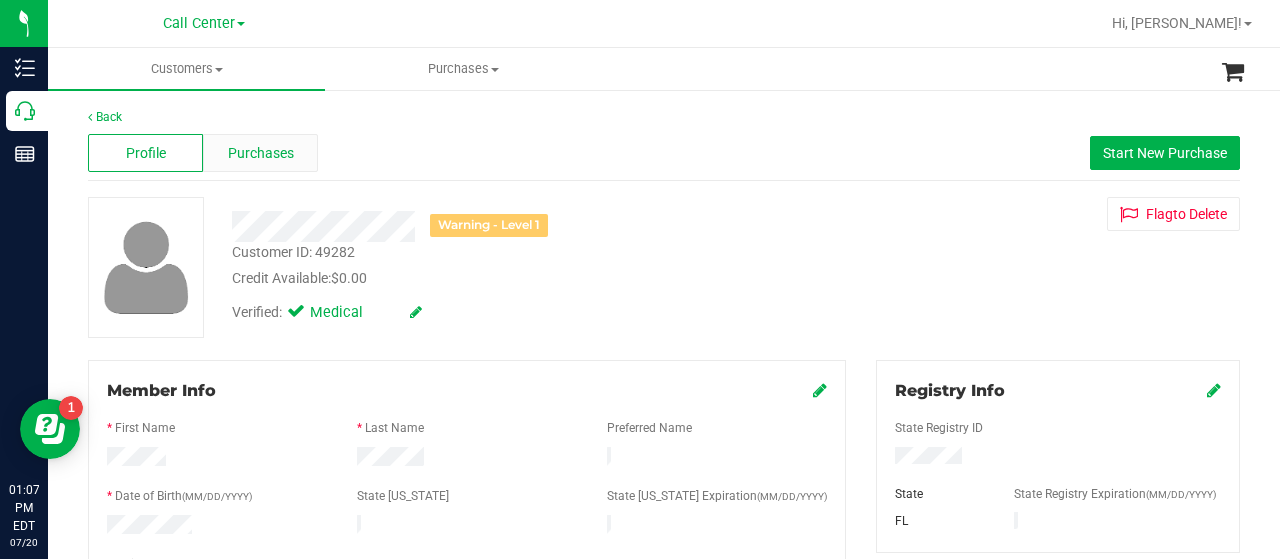 click on "Purchases" at bounding box center (261, 153) 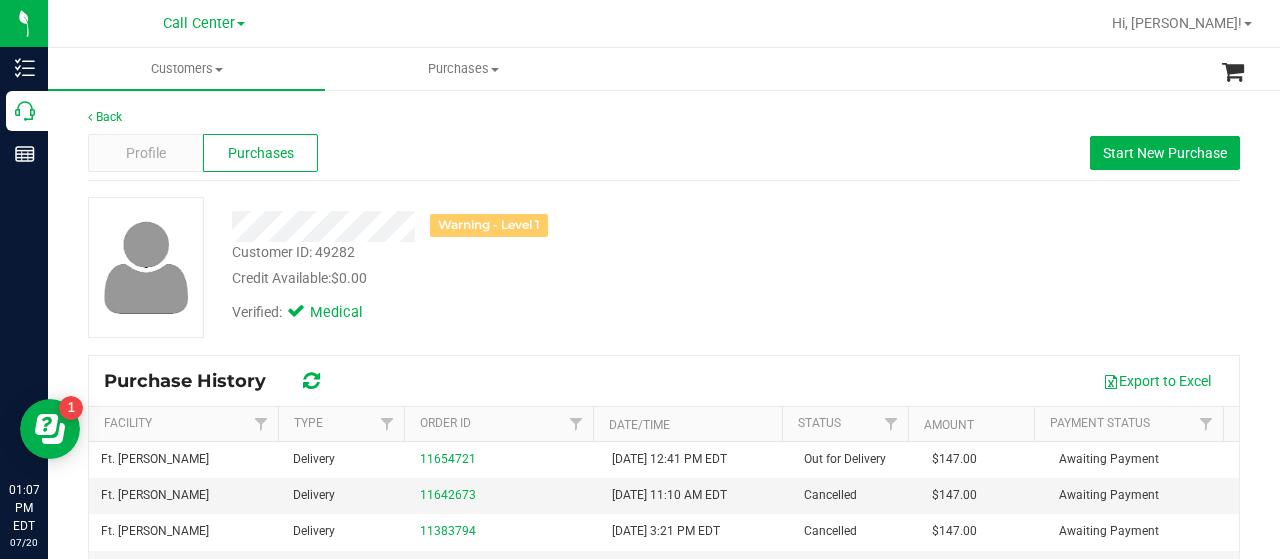 scroll, scrollTop: 67, scrollLeft: 0, axis: vertical 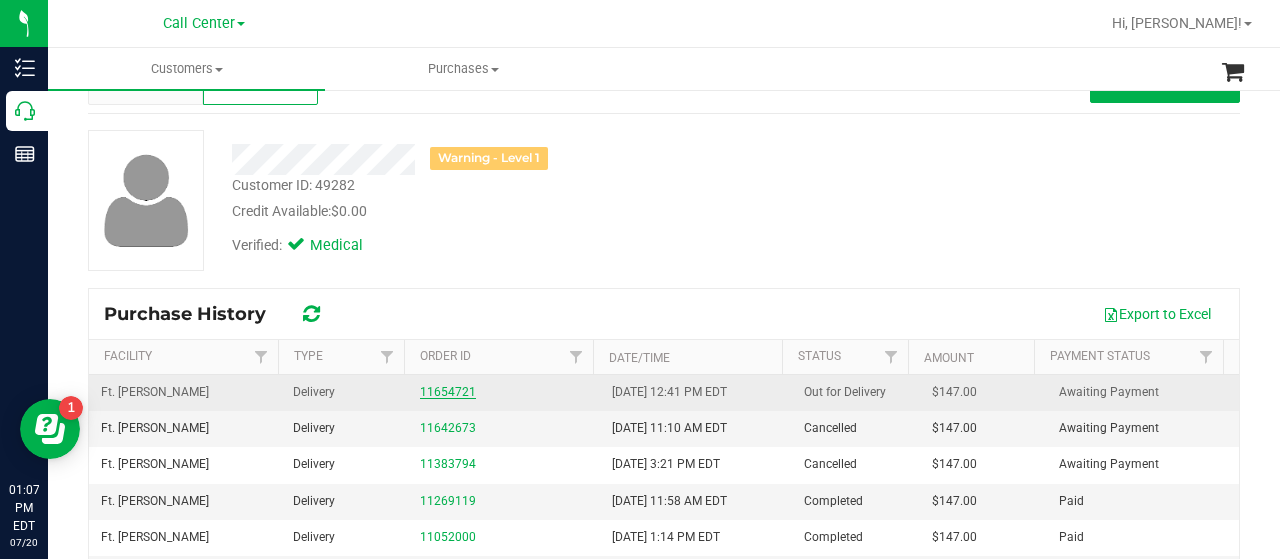 click on "11654721" at bounding box center (448, 392) 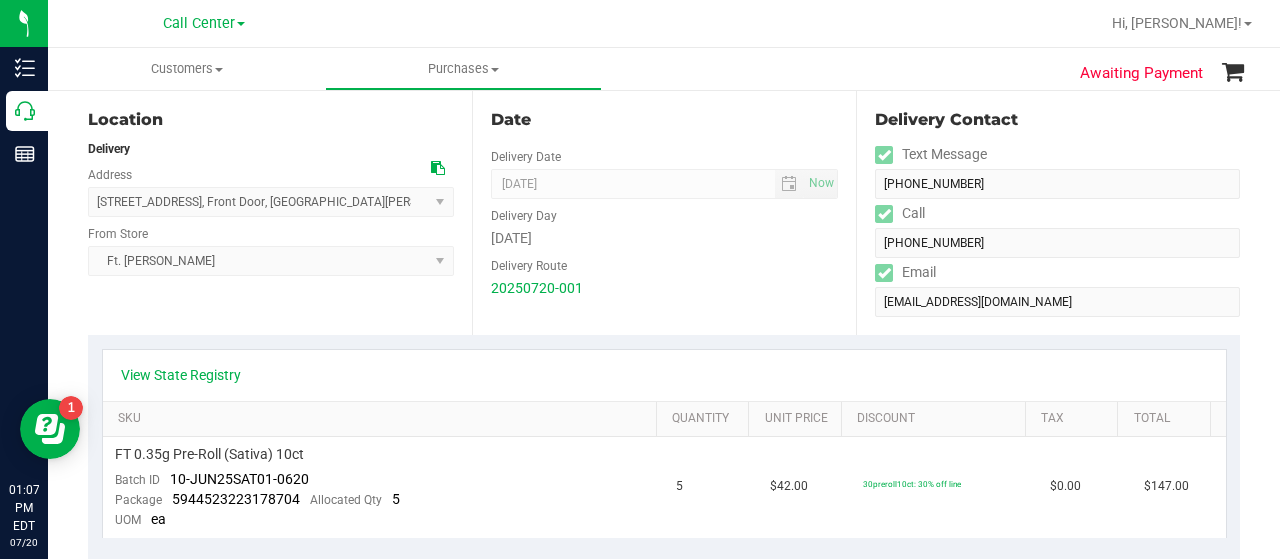 scroll, scrollTop: 209, scrollLeft: 0, axis: vertical 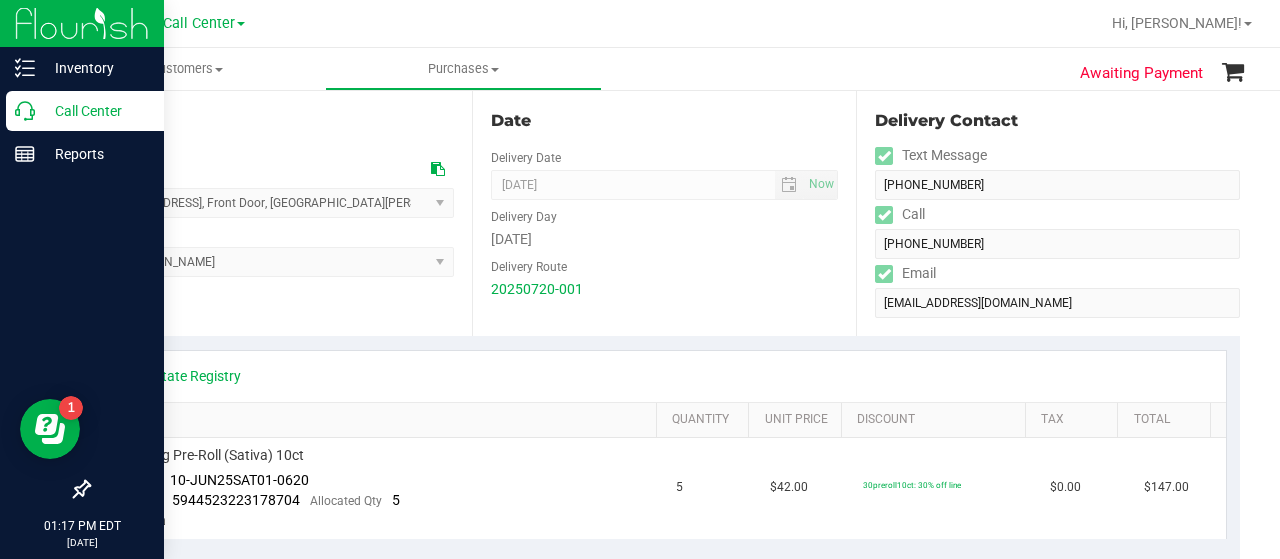 click on "Call Center" at bounding box center [95, 111] 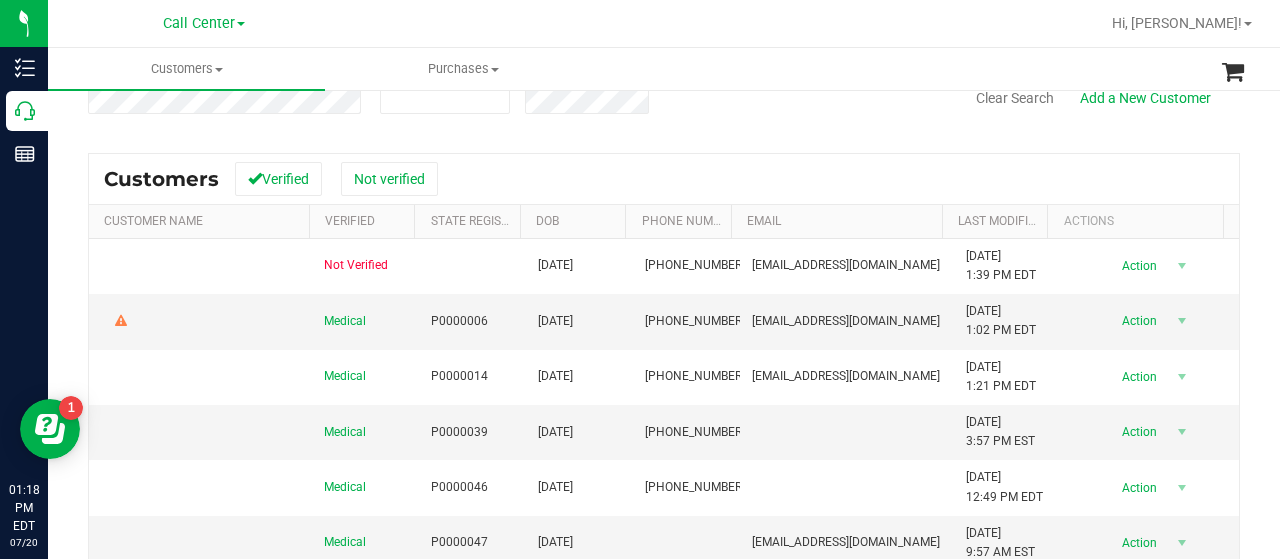 scroll, scrollTop: 0, scrollLeft: 0, axis: both 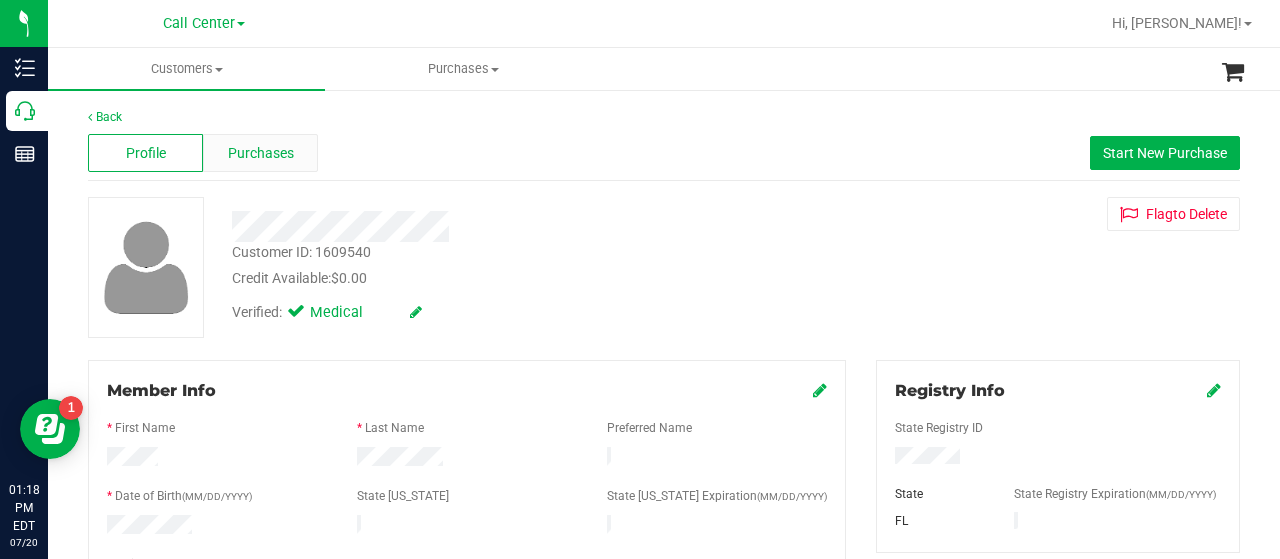 click on "Purchases" at bounding box center (261, 153) 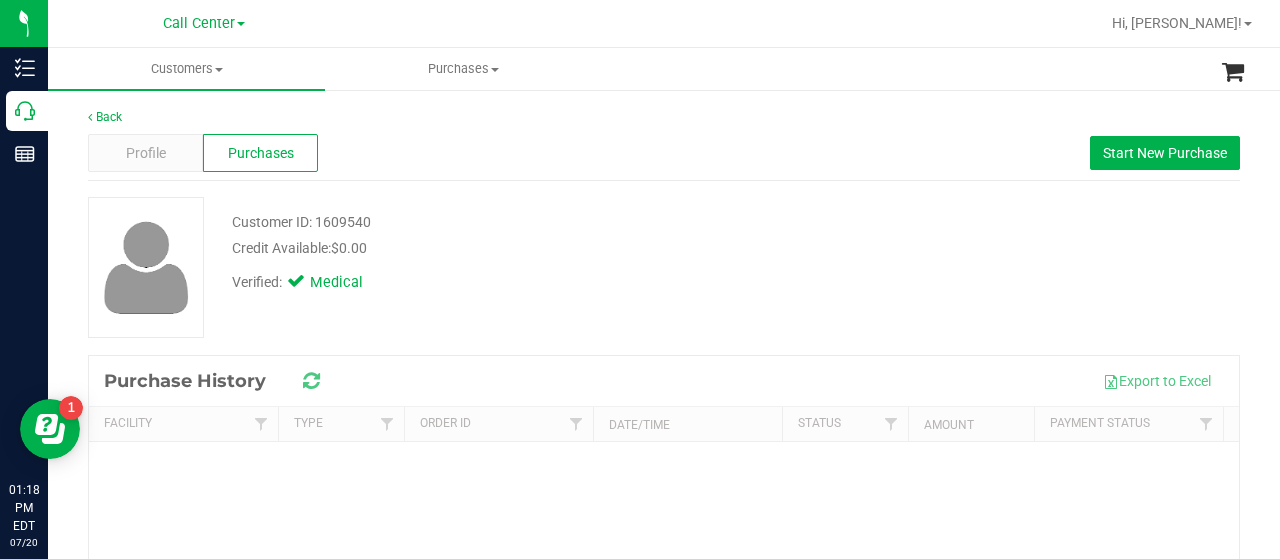 scroll, scrollTop: 0, scrollLeft: 0, axis: both 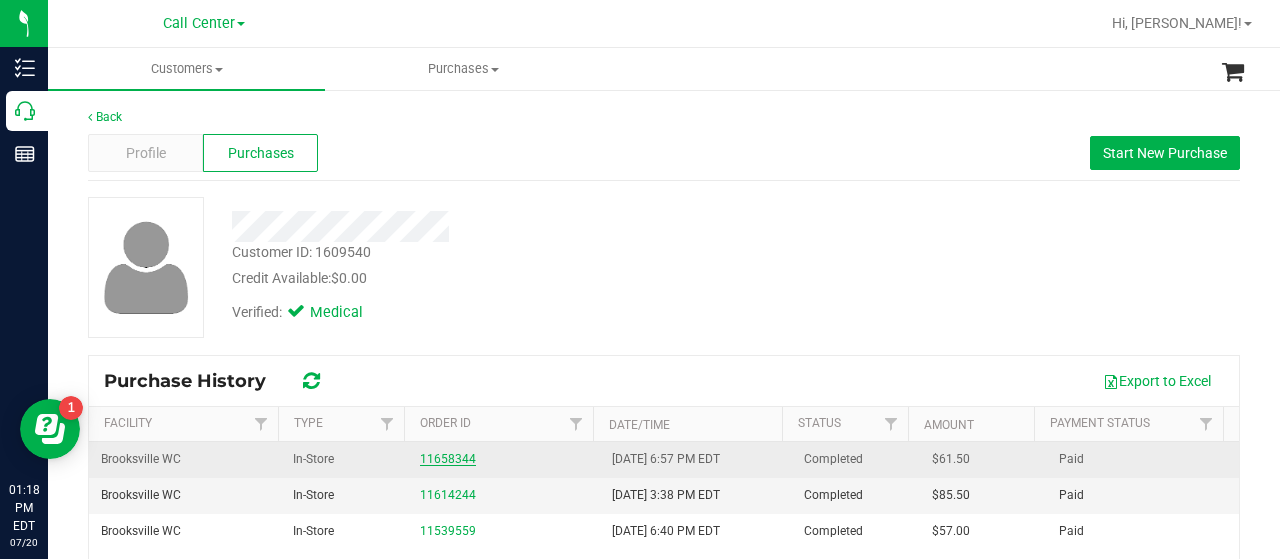 click on "11658344" at bounding box center (448, 459) 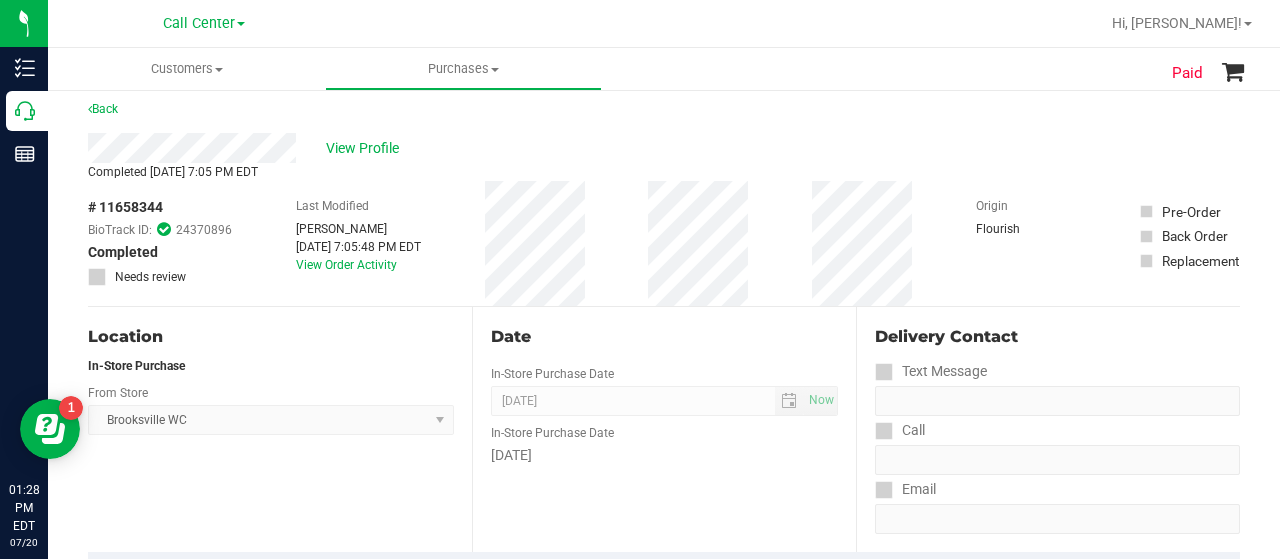 scroll, scrollTop: 0, scrollLeft: 0, axis: both 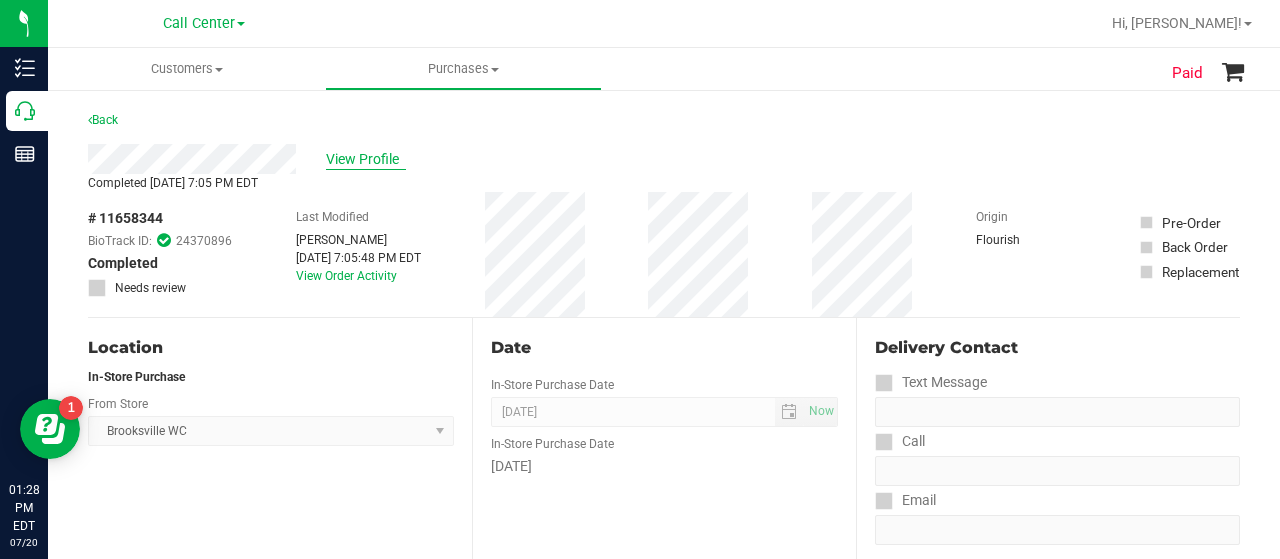 click on "View Profile" at bounding box center [366, 159] 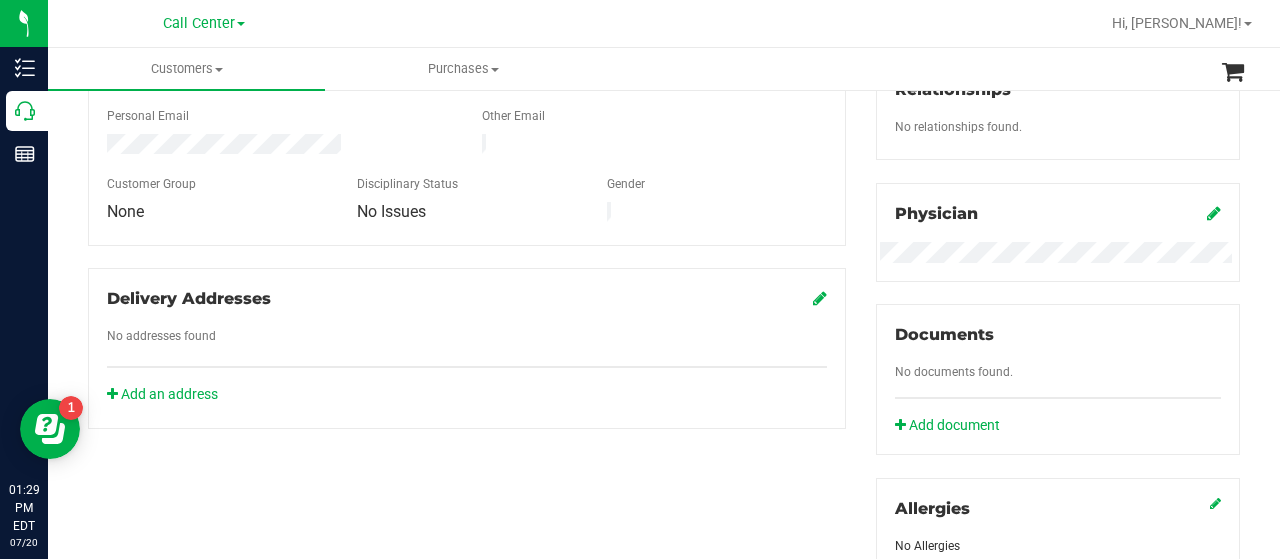 scroll, scrollTop: 882, scrollLeft: 0, axis: vertical 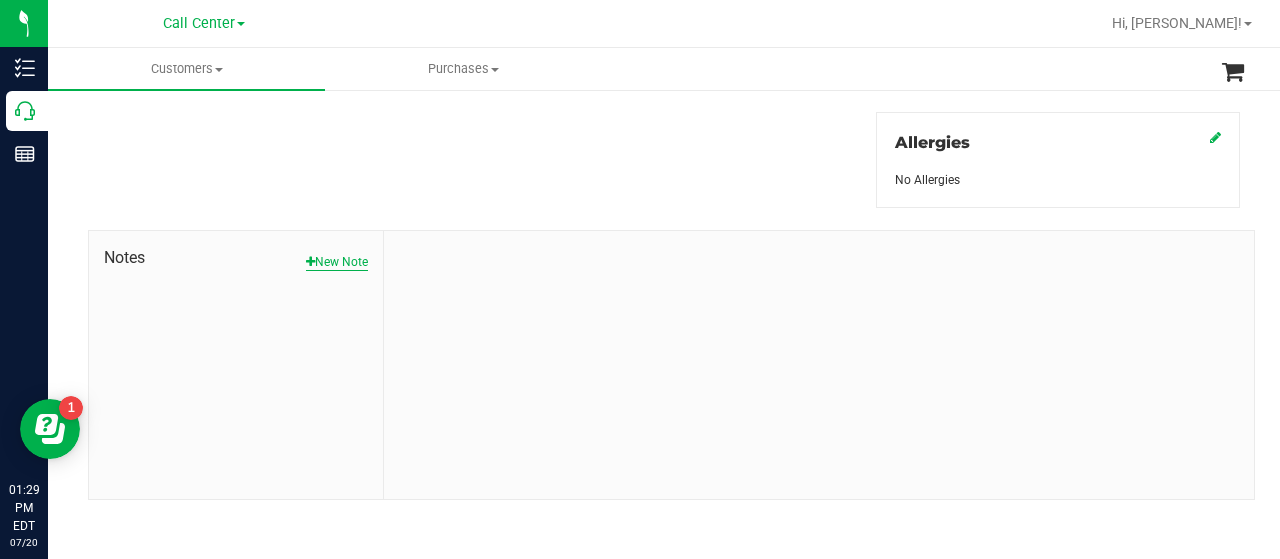 click on "New Note" at bounding box center [337, 262] 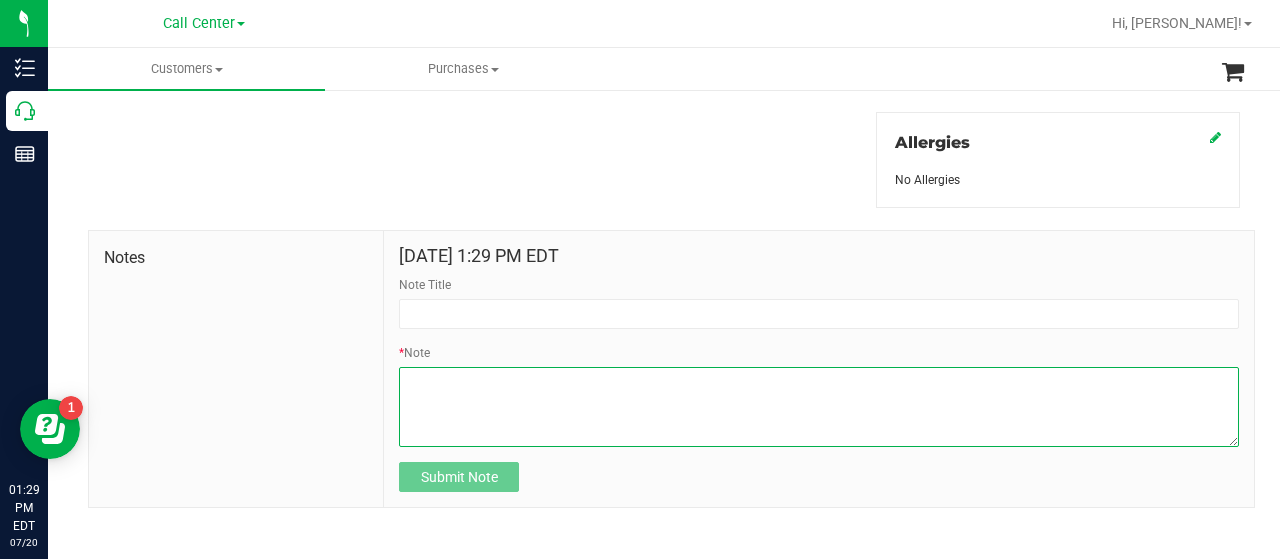 click on "*
Note" at bounding box center [819, 407] 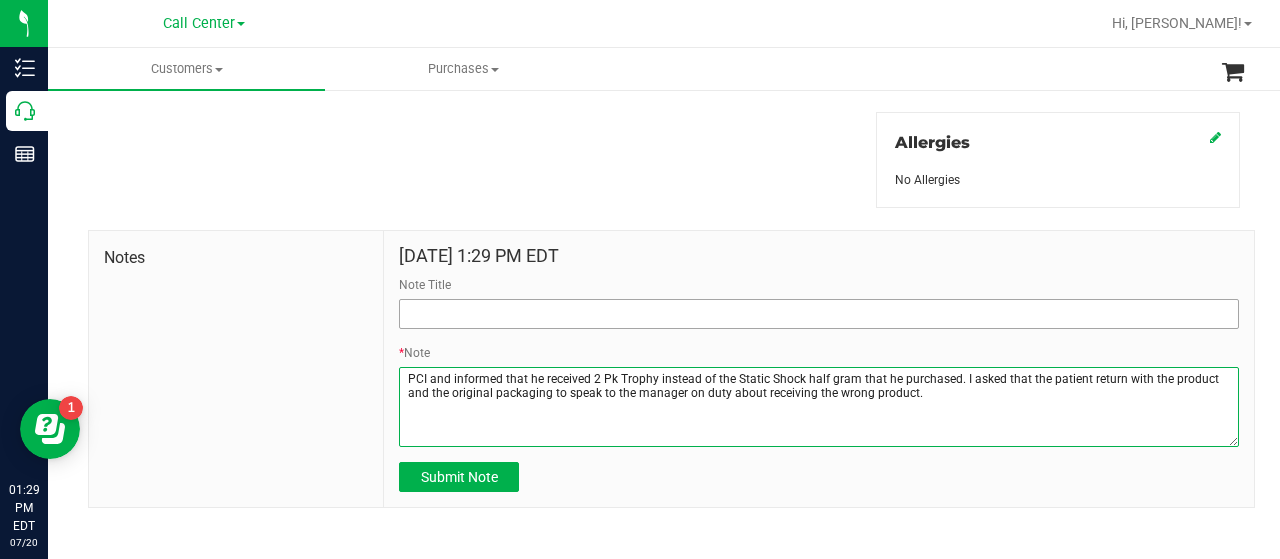 type on "PCI and informed that he received 2 Pk Trophy instead of the Static Shock half gram that he purchased. I asked that the patient return with the product and the original packaging to speak to the manager on duty about receiving the wrong product." 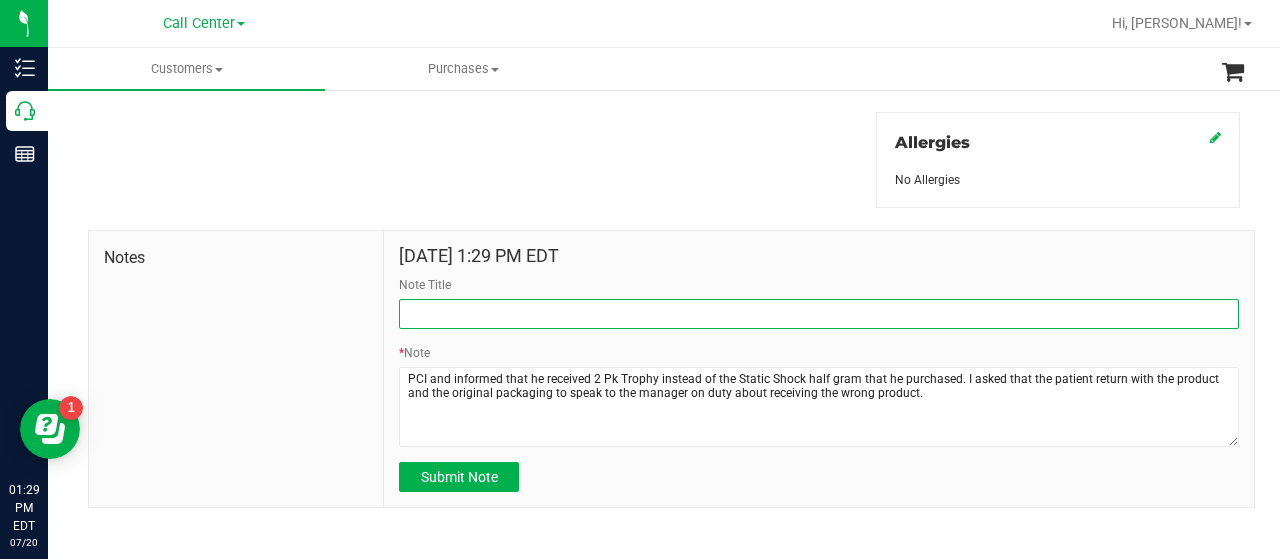 click on "Note Title" at bounding box center (819, 314) 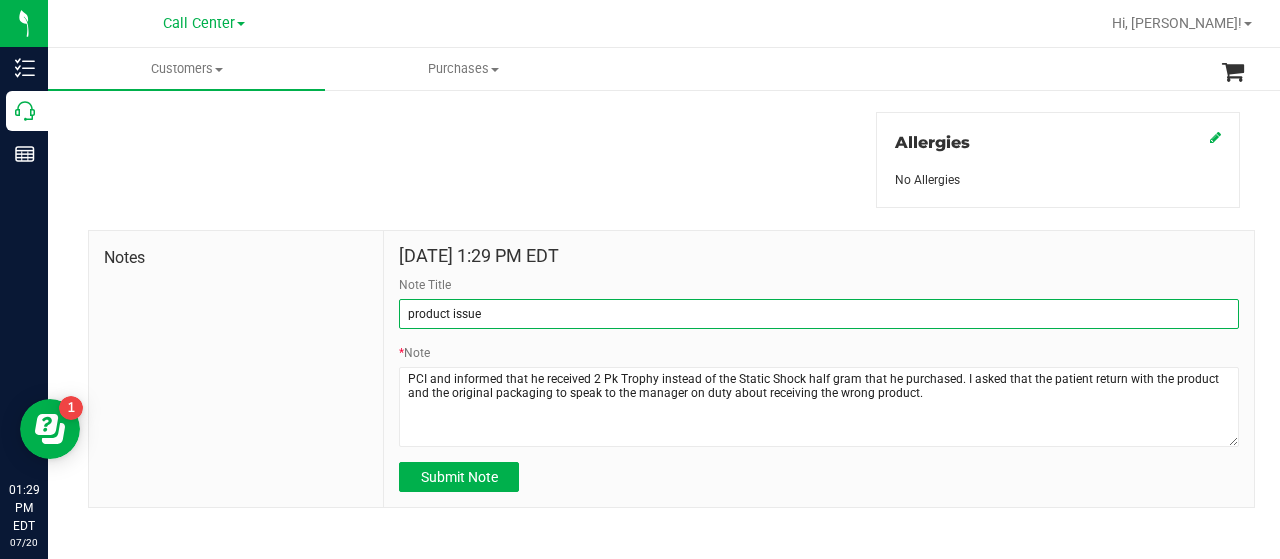 click on "product issue" at bounding box center (819, 314) 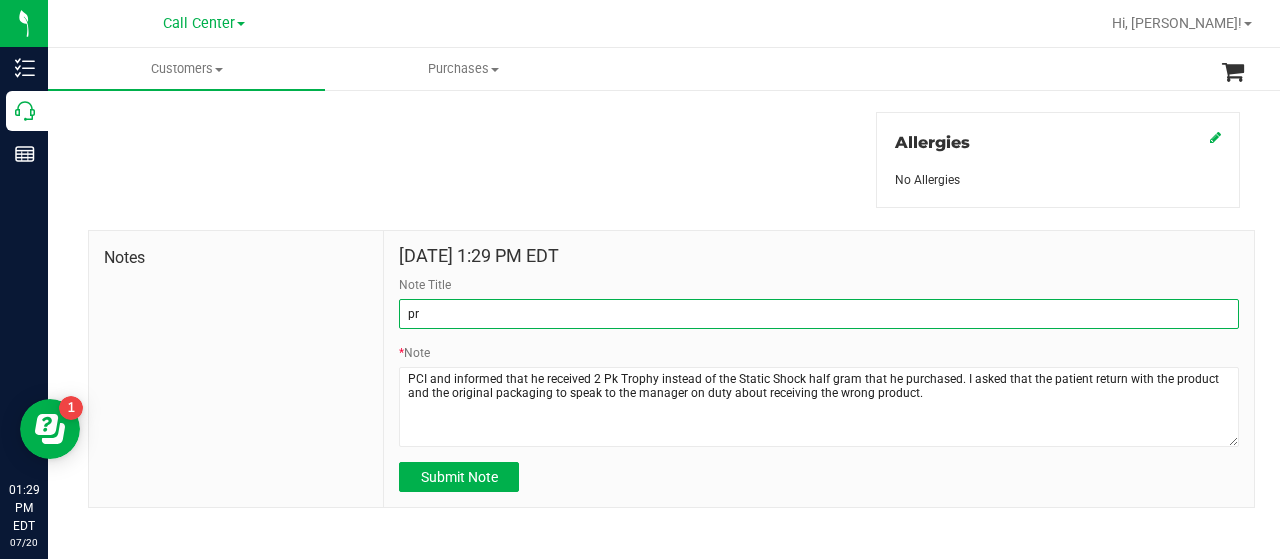 type on "p" 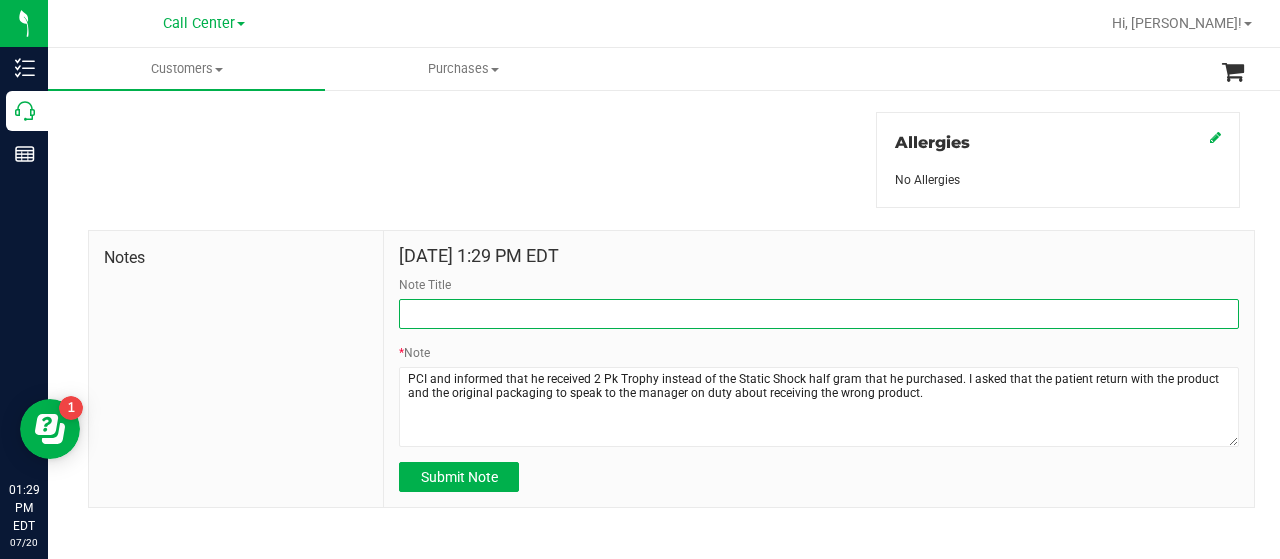 click on "Note Title" at bounding box center [819, 314] 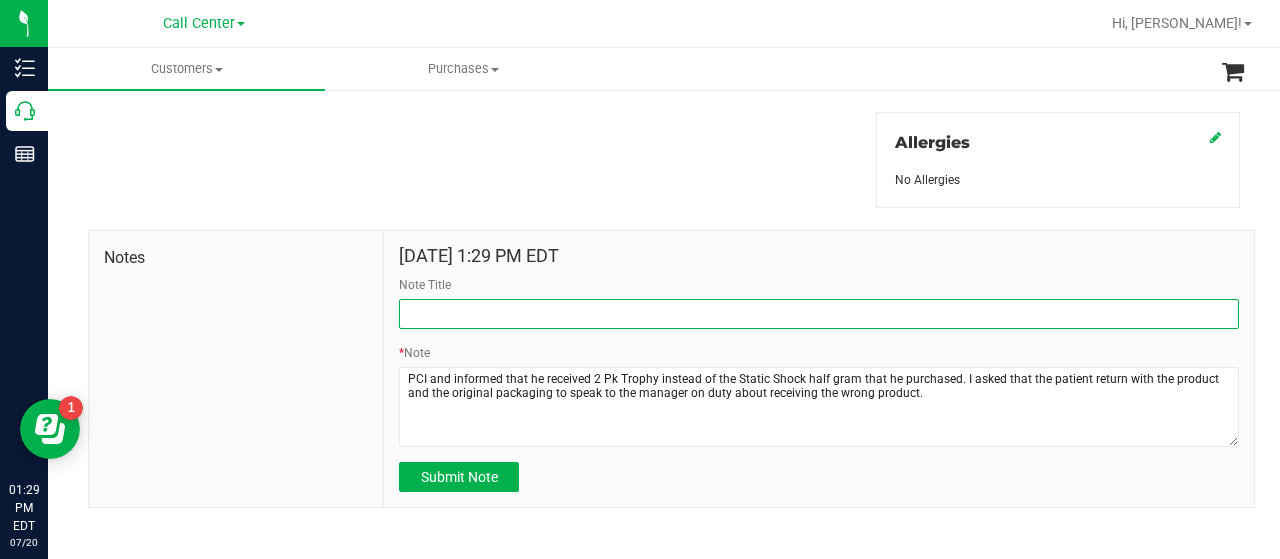 type on "order" 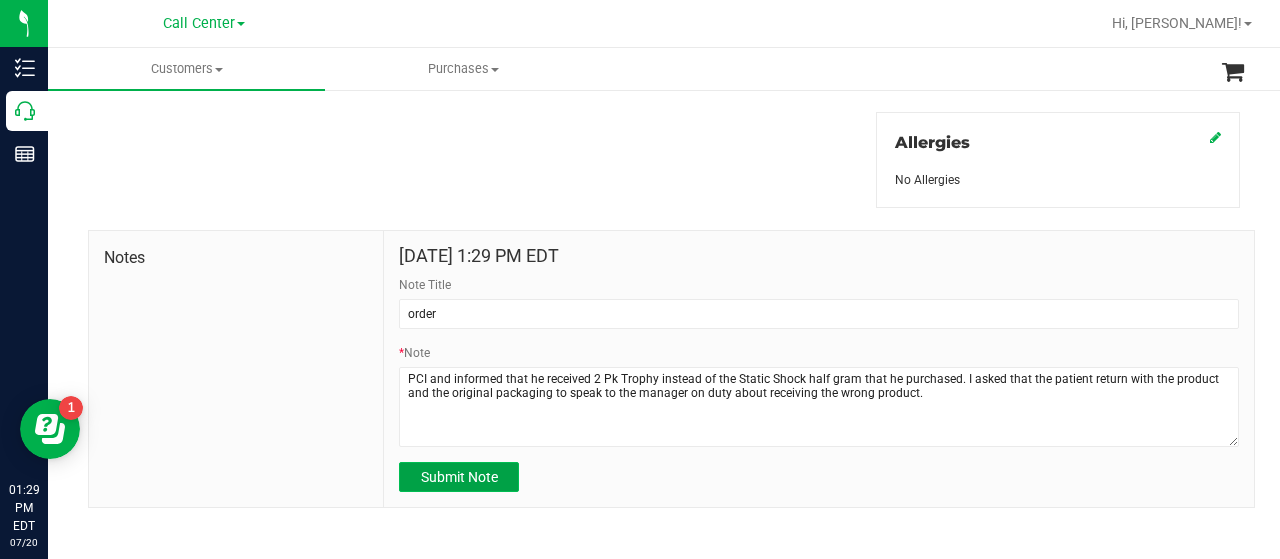 click on "Submit Note" at bounding box center [459, 477] 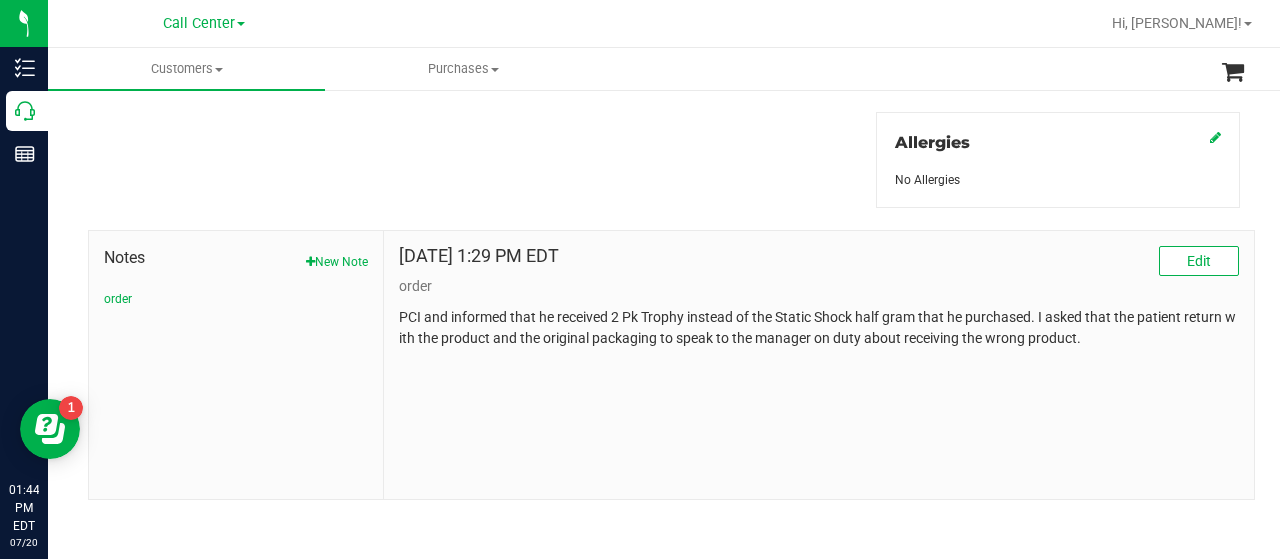 click at bounding box center (241, 24) 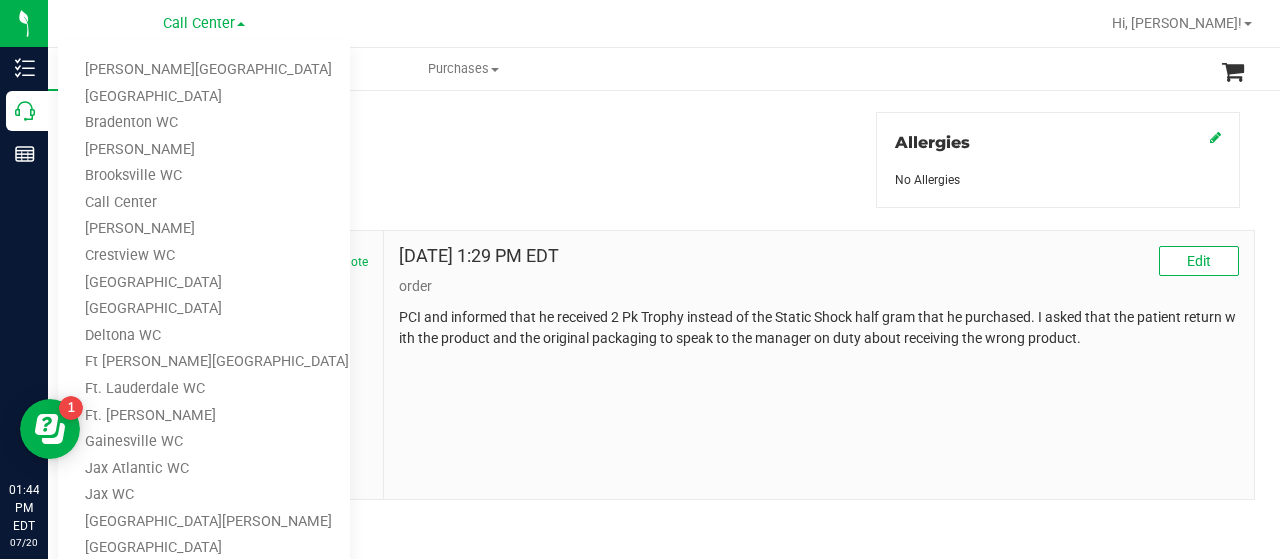 scroll, scrollTop: 900, scrollLeft: 0, axis: vertical 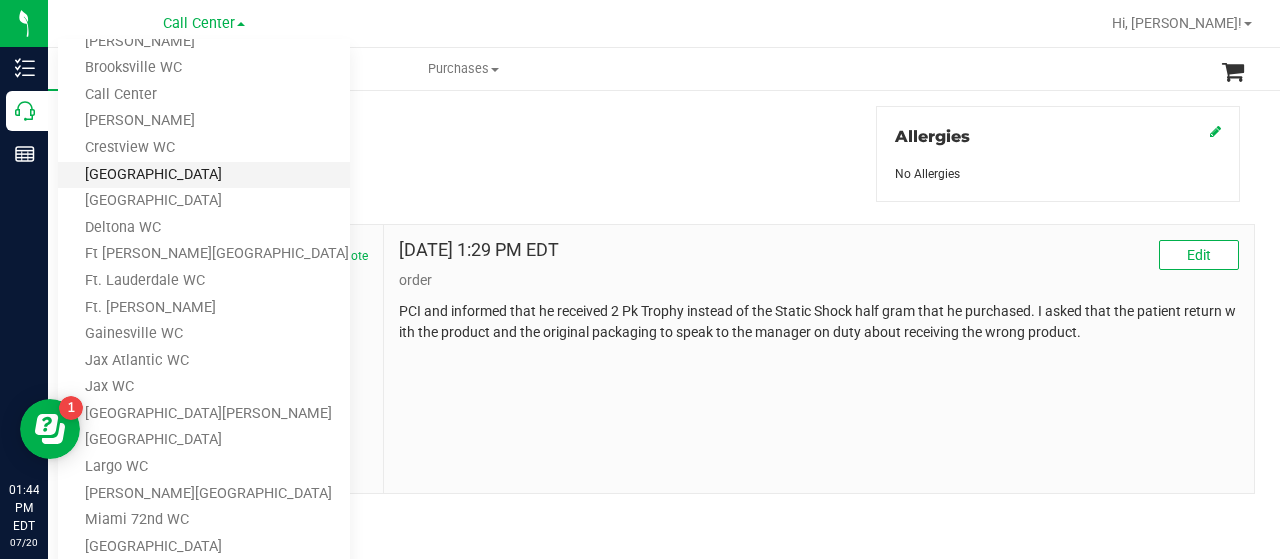 click on "[GEOGRAPHIC_DATA]" at bounding box center [204, 175] 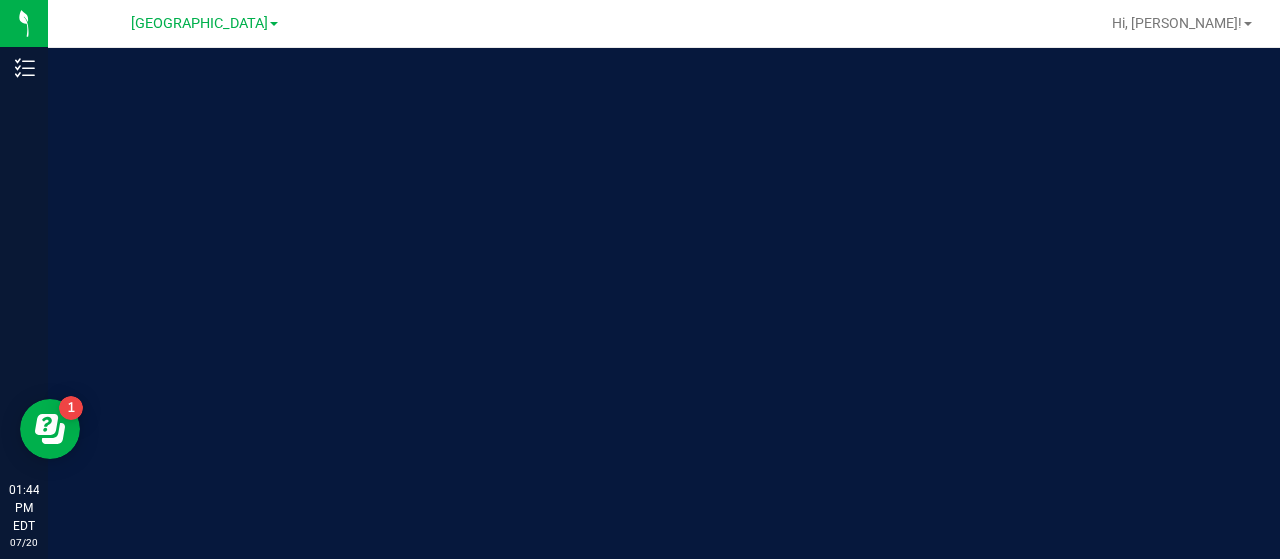scroll, scrollTop: 0, scrollLeft: 0, axis: both 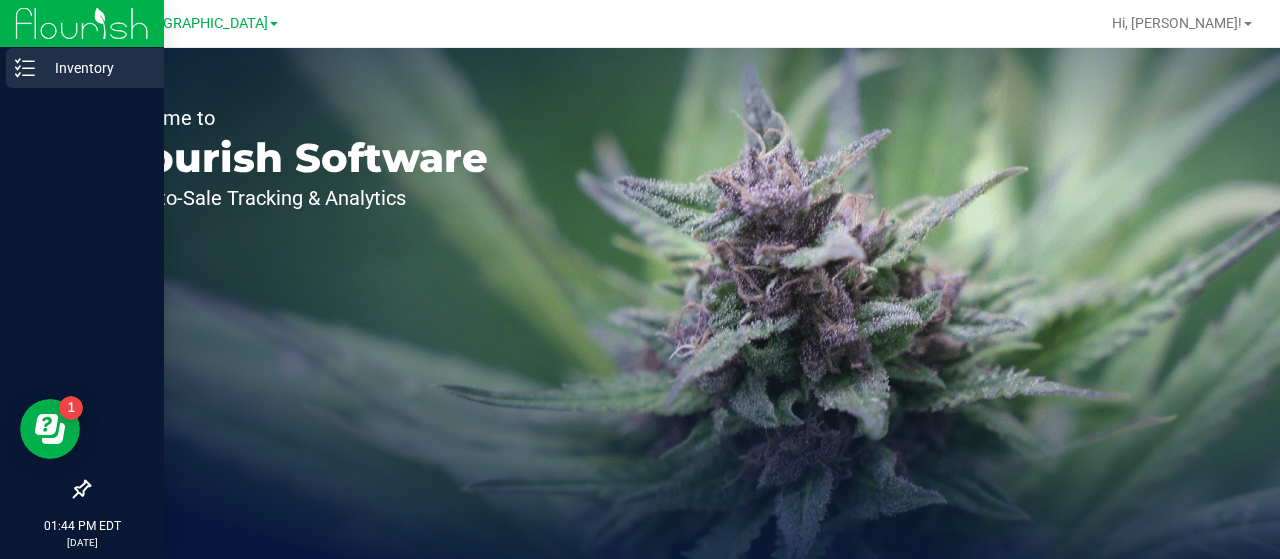 click 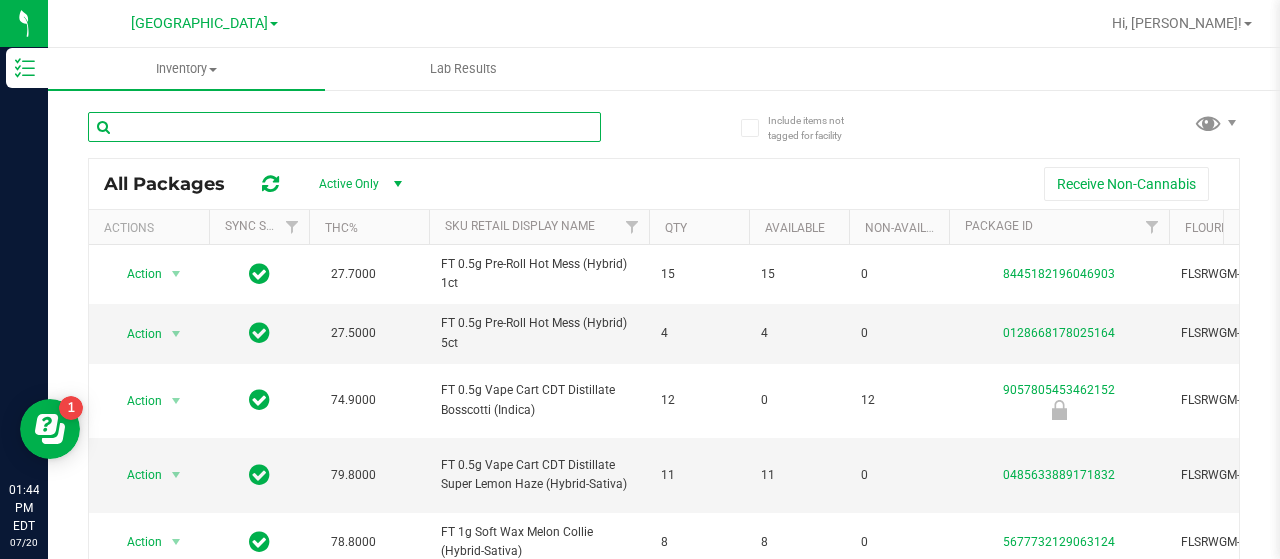 click at bounding box center (344, 127) 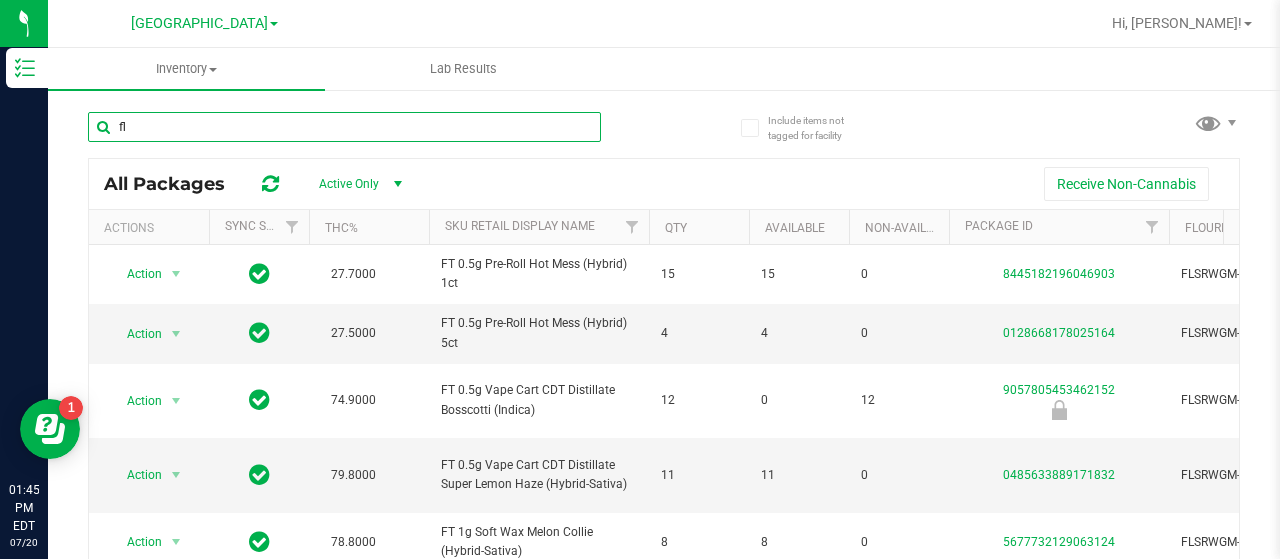 type on "f" 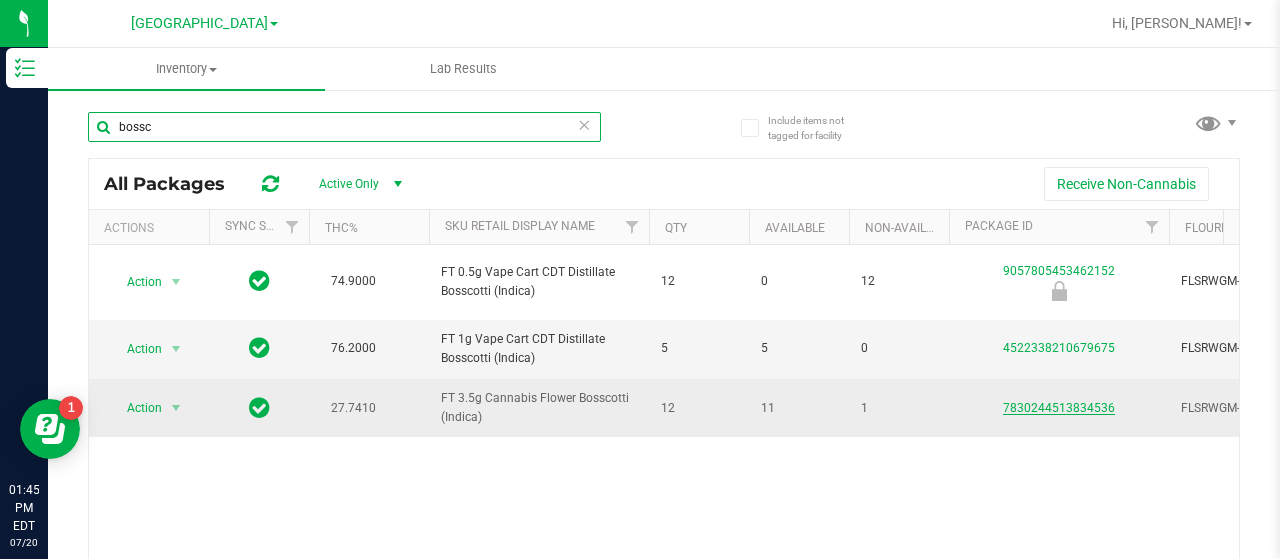 type on "bossc" 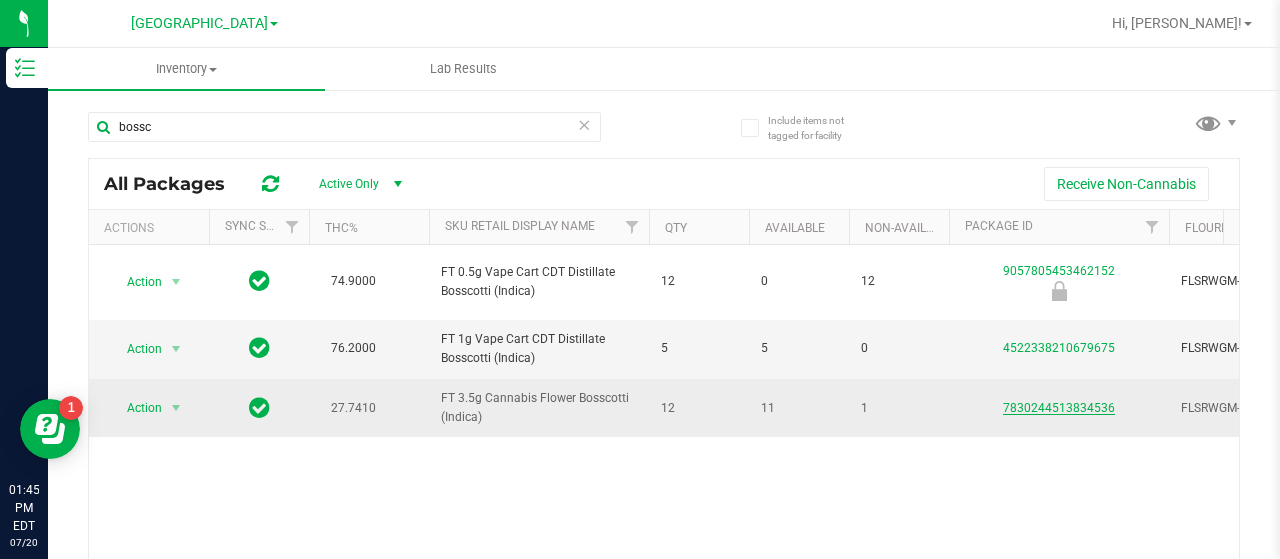 click on "7830244513834536" at bounding box center (1059, 408) 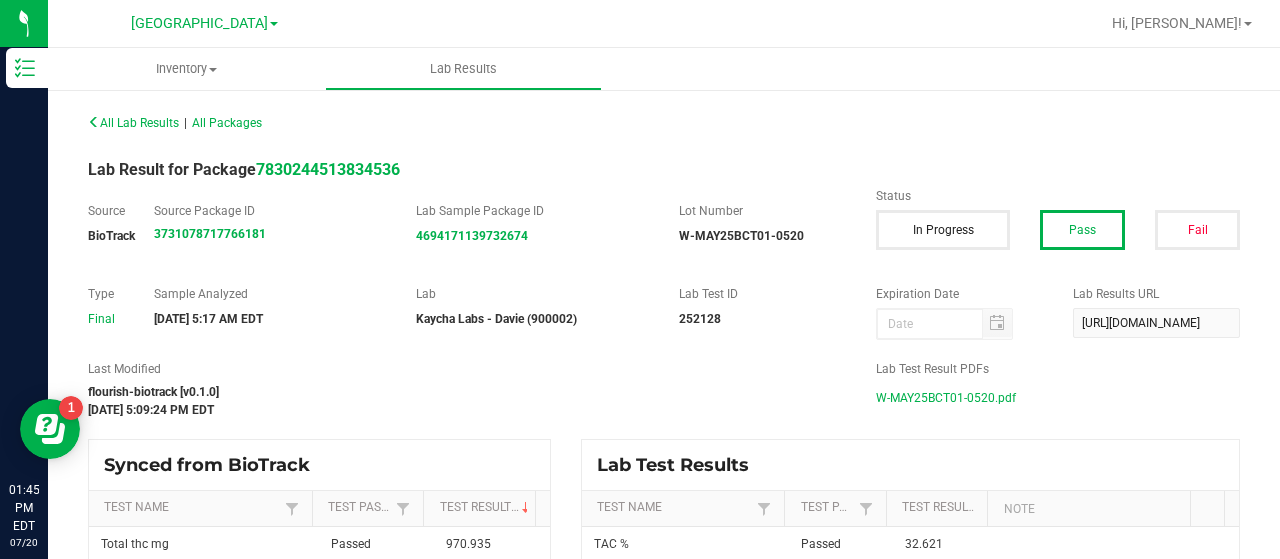 click on "W-MAY25BCT01-0520.pdf" at bounding box center (946, 398) 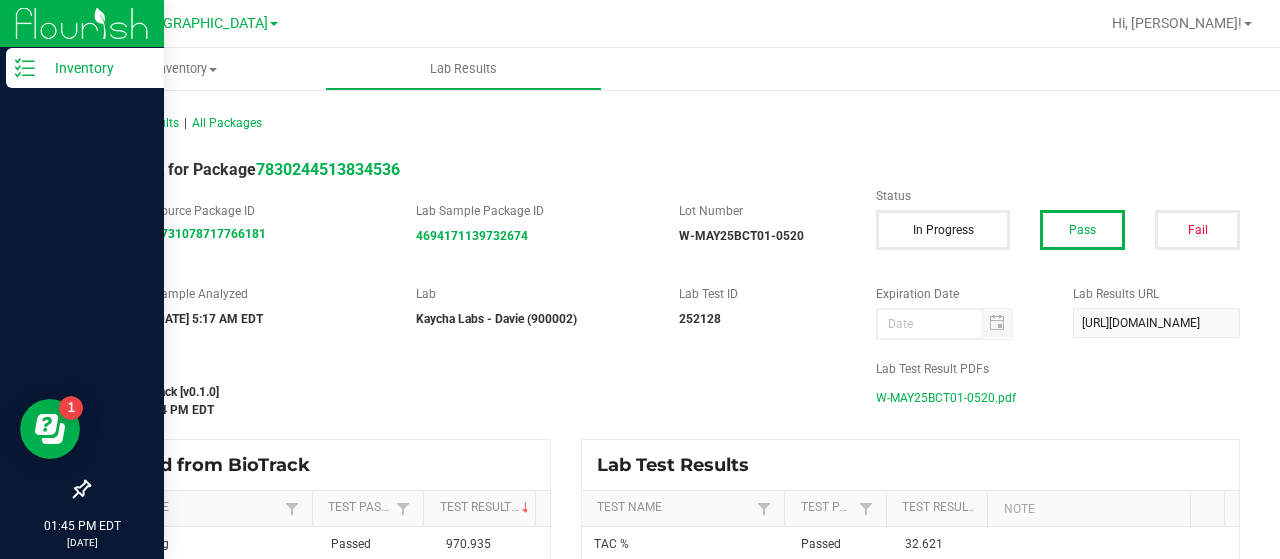 click 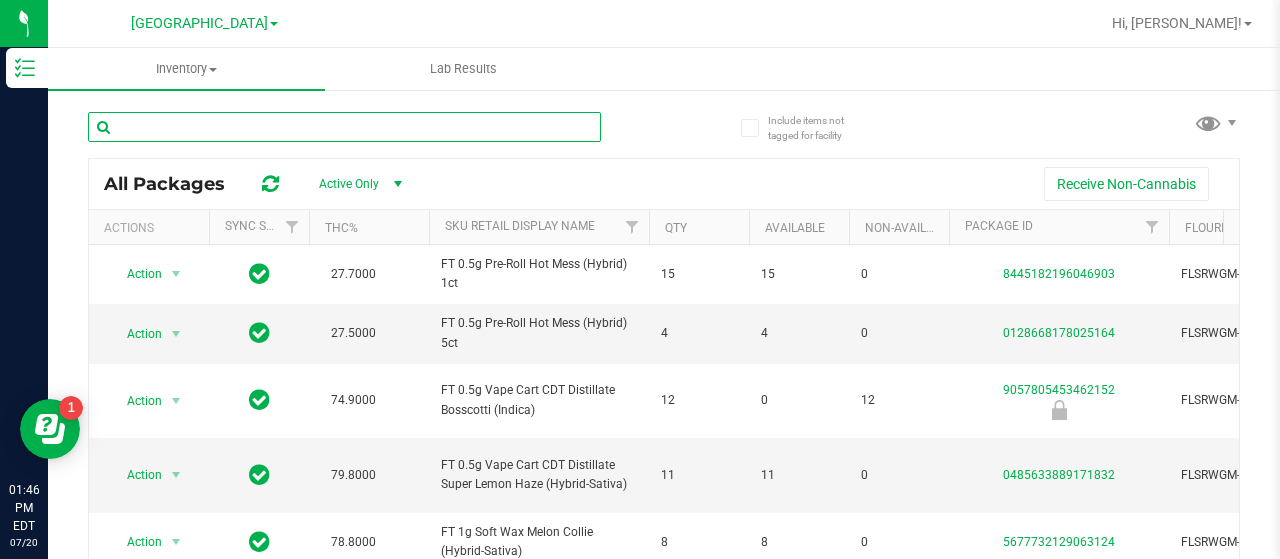 click at bounding box center [344, 127] 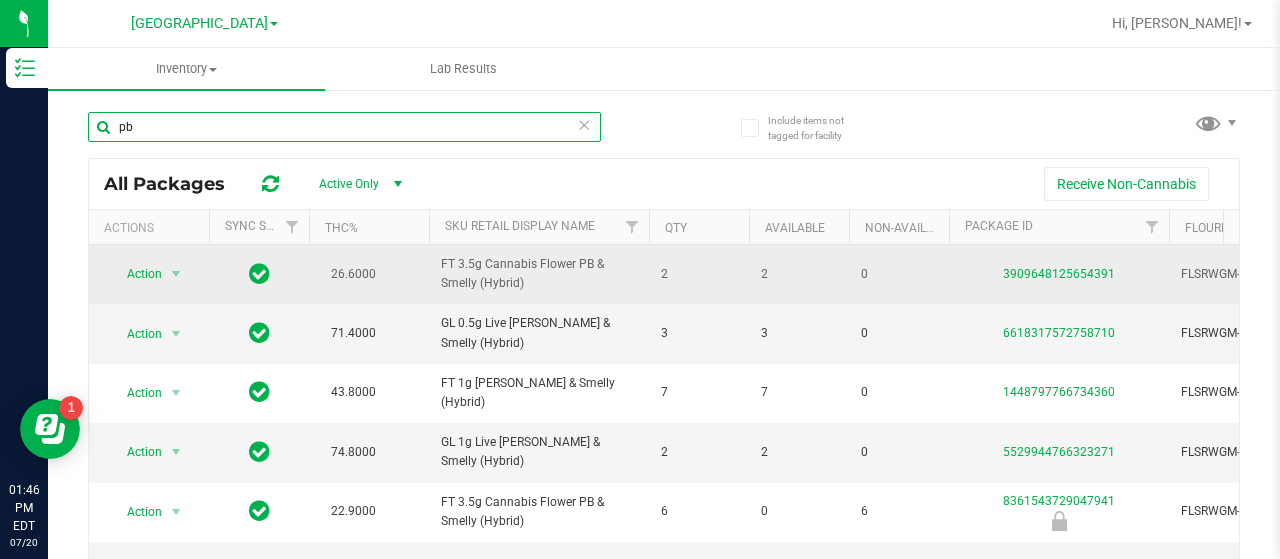 scroll, scrollTop: 0, scrollLeft: 13, axis: horizontal 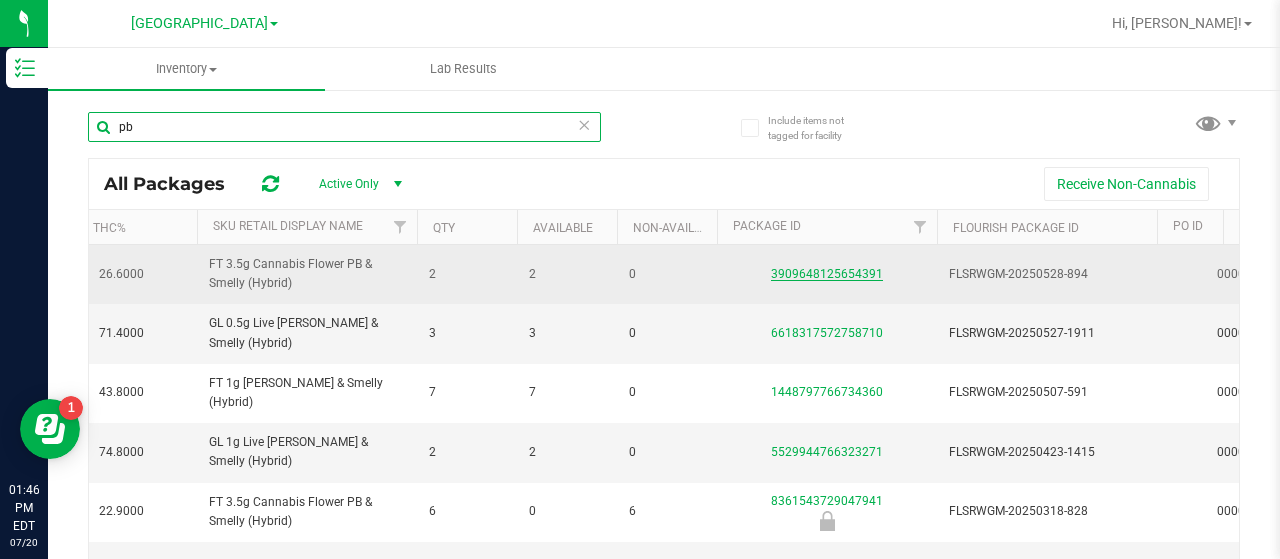 type on "pb" 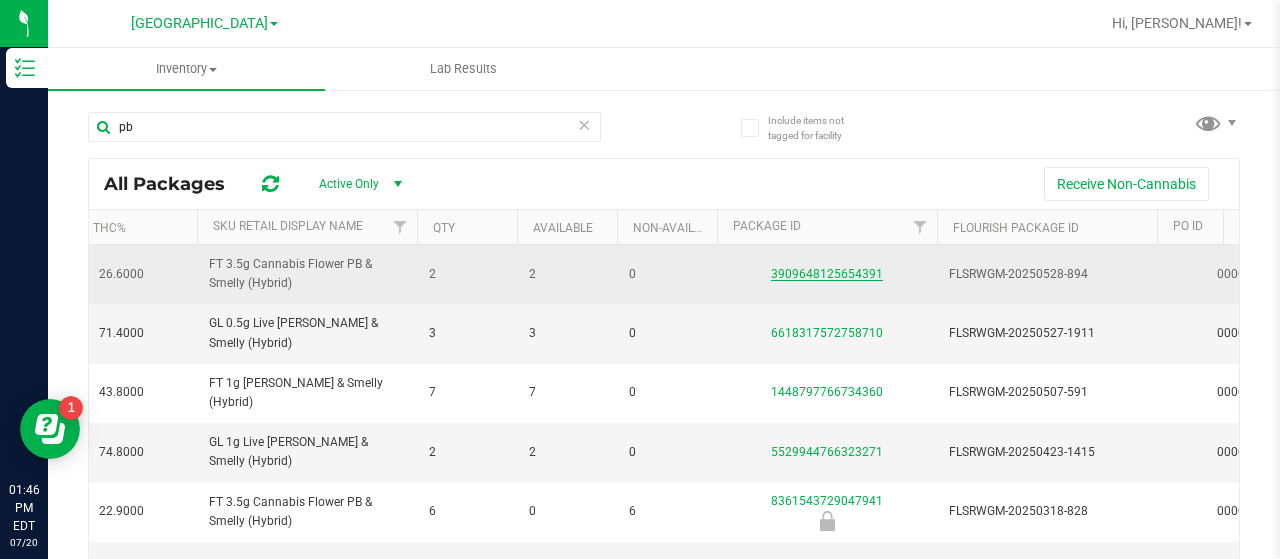 click on "3909648125654391" at bounding box center (827, 274) 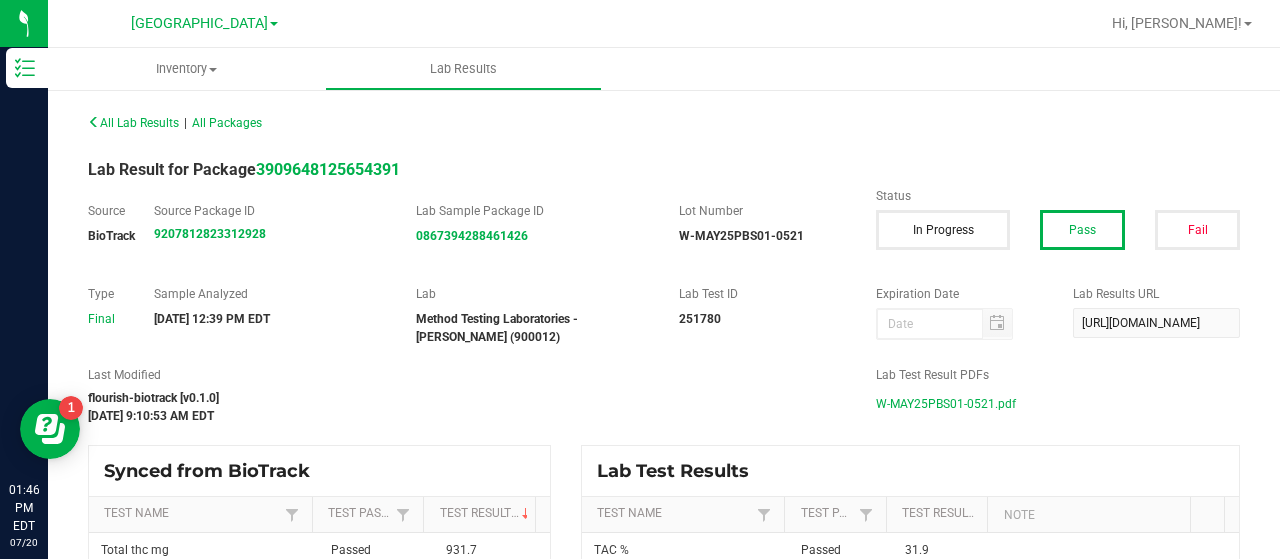 click on "W-MAY25PBS01-0521.pdf" at bounding box center [946, 404] 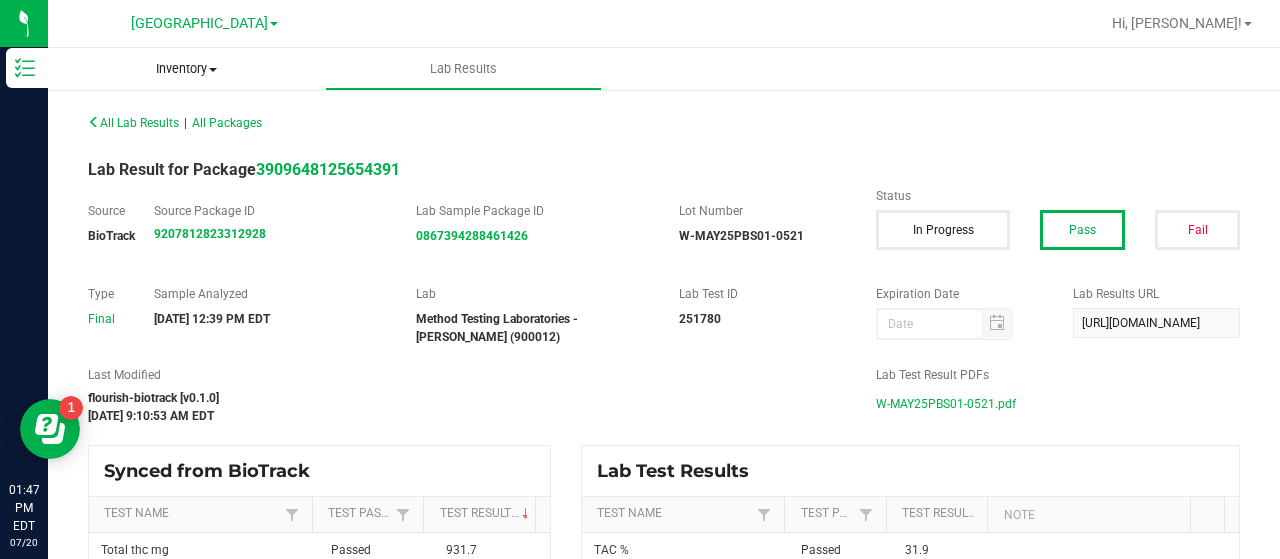 click on "Inventory" at bounding box center [186, 69] 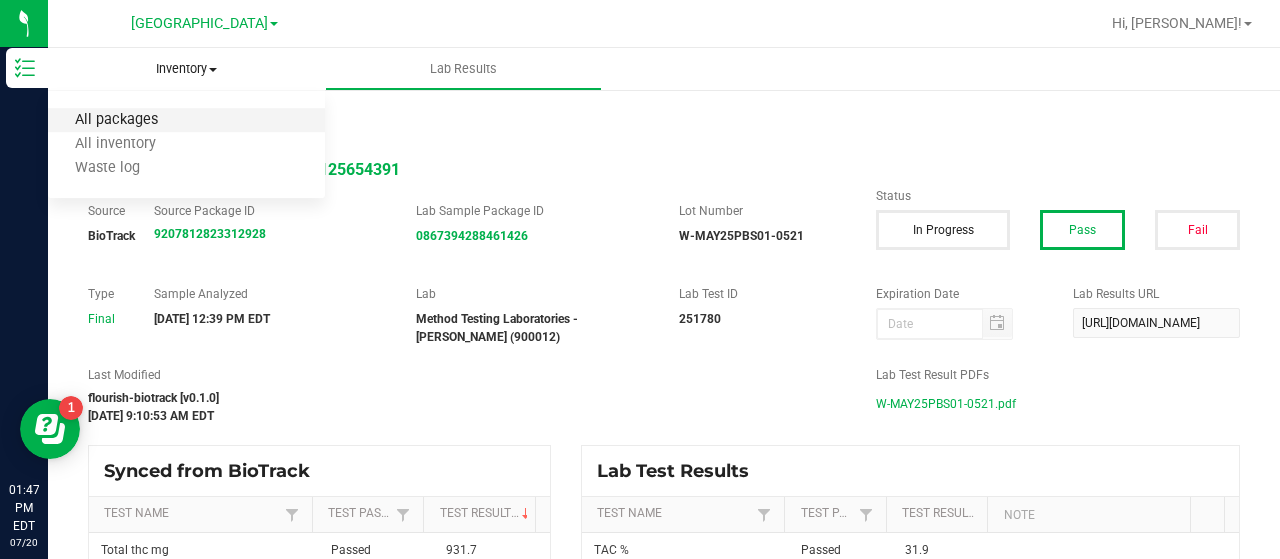 click on "All packages" at bounding box center (116, 120) 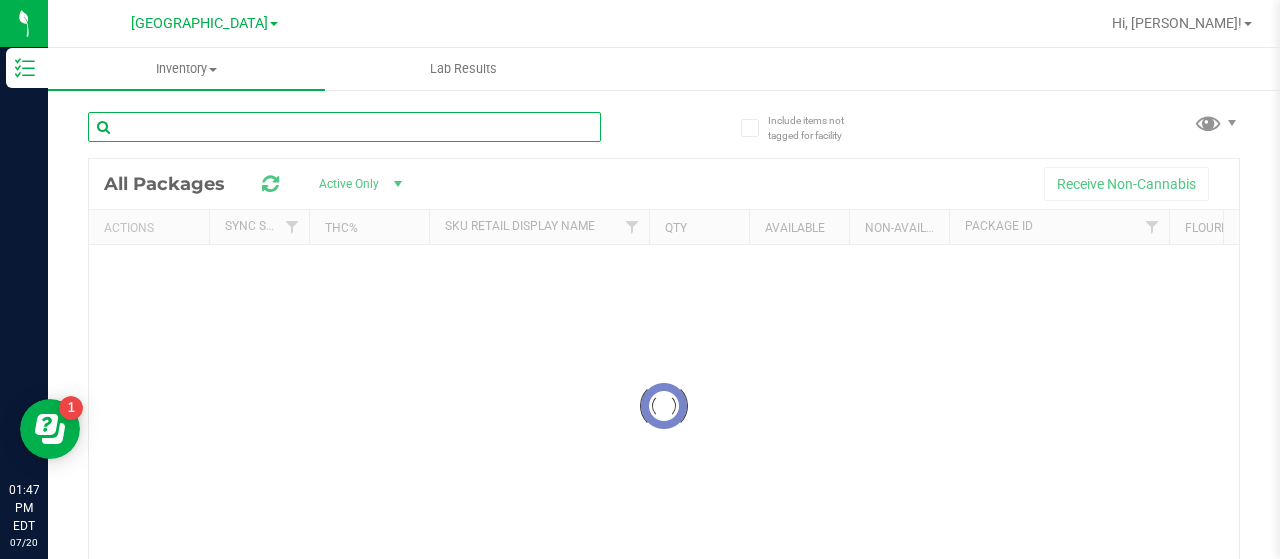 click on "Inventory
All packages
All inventory
Waste log
Lab Results
Include items not tagged for facility" at bounding box center [664, 303] 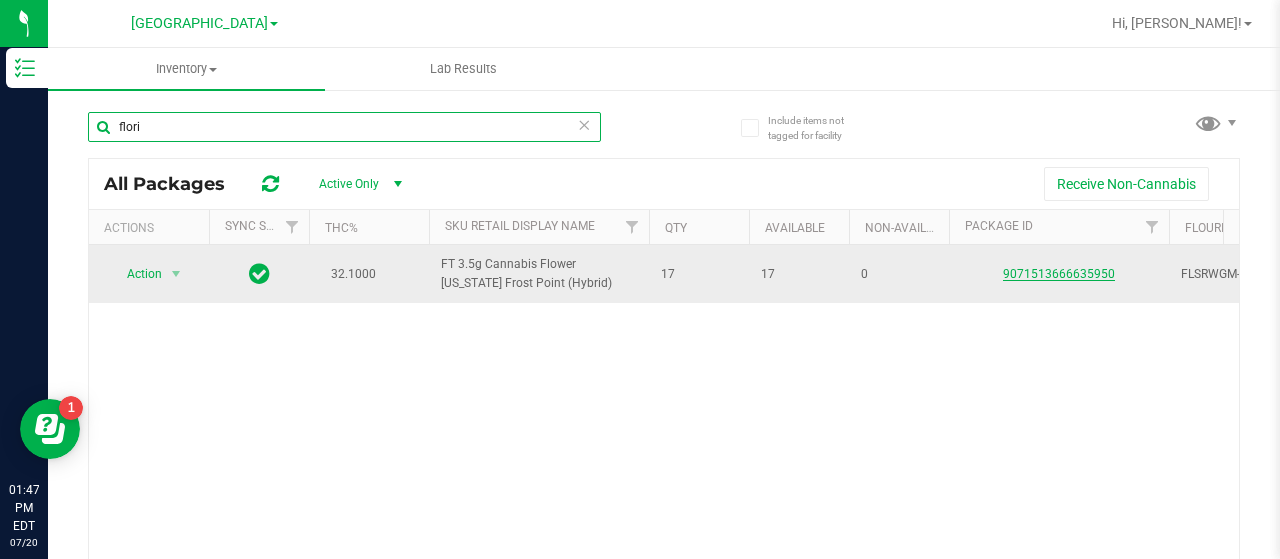 type on "flori" 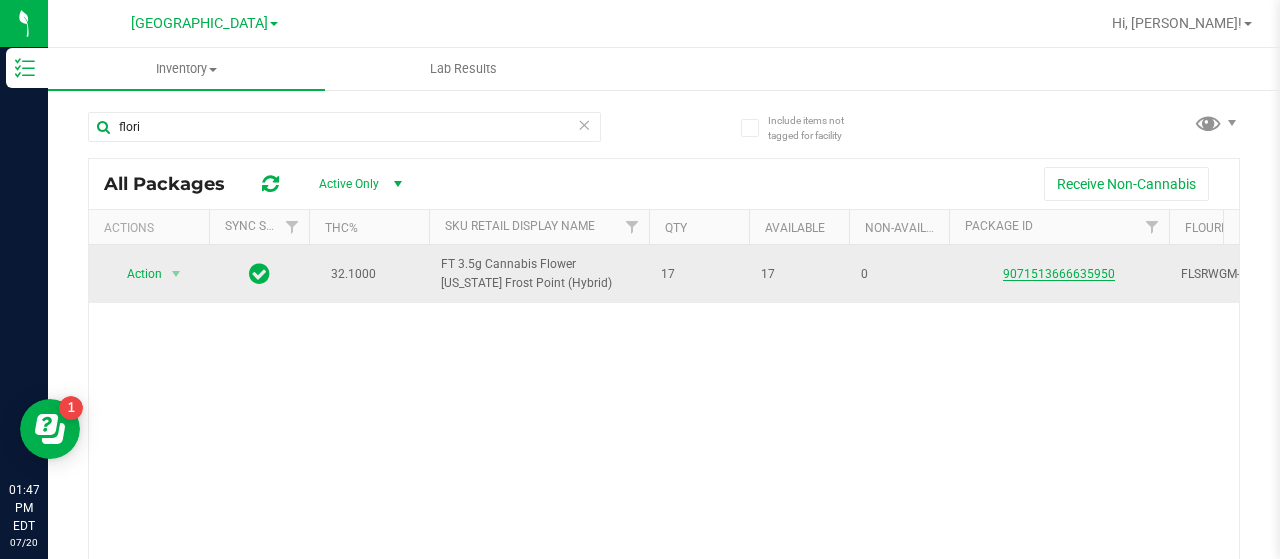 click on "9071513666635950" at bounding box center [1059, 274] 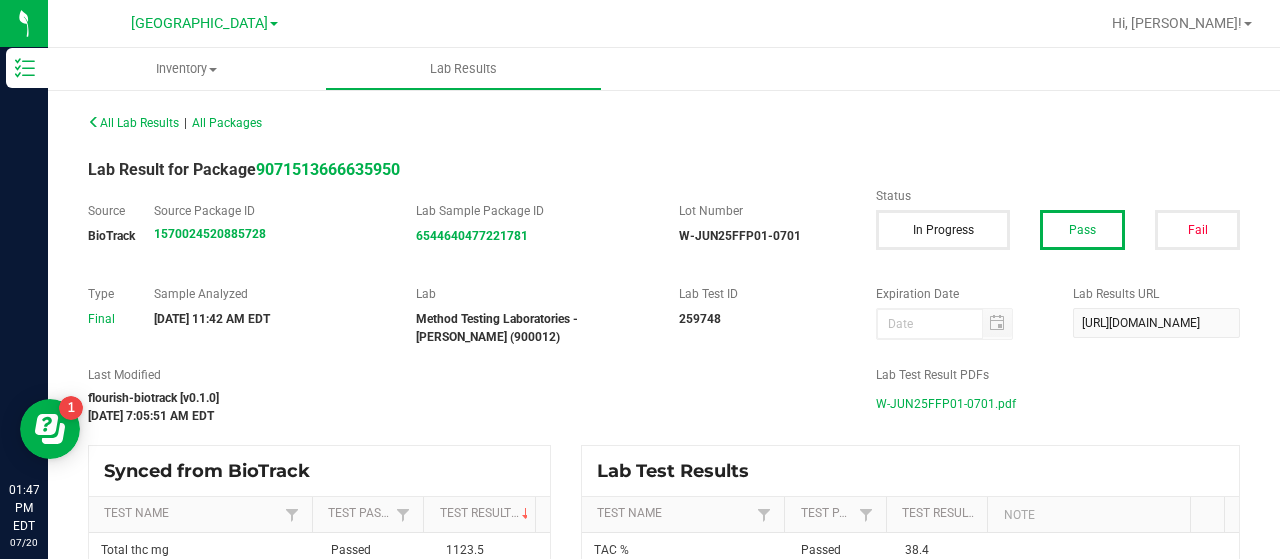 click on "W-JUN25FFP01-0701.pdf" at bounding box center (946, 404) 